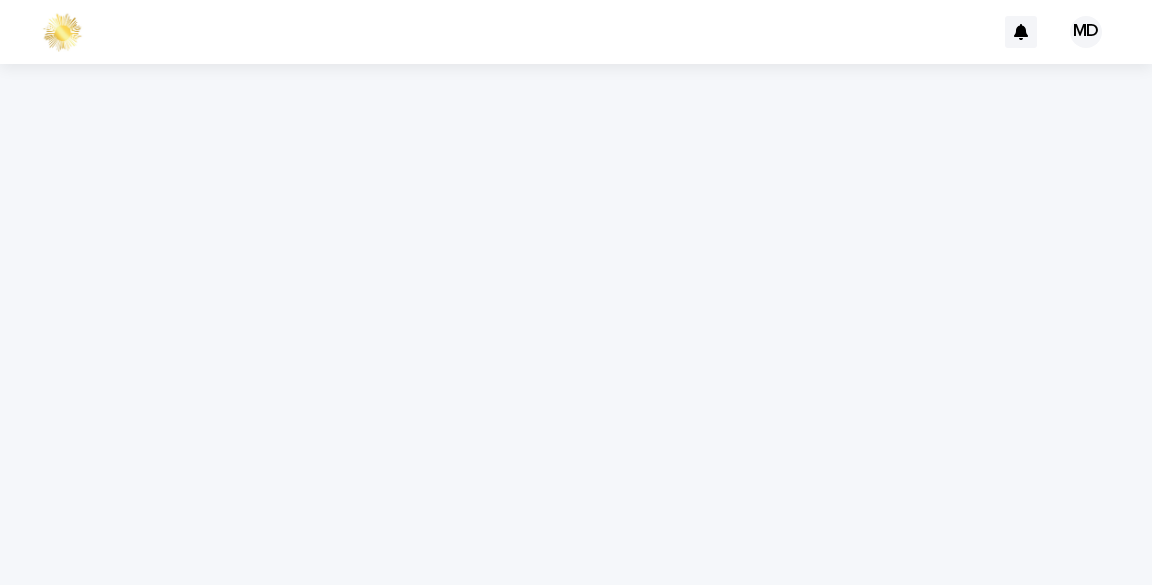 scroll, scrollTop: 0, scrollLeft: 0, axis: both 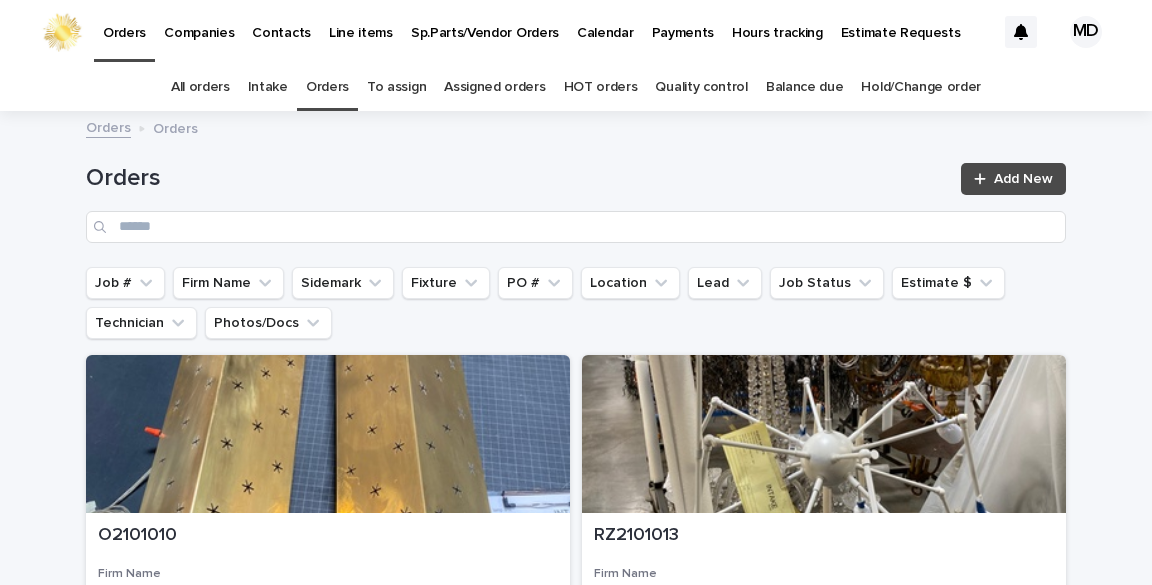 click on "Orders" at bounding box center [327, 87] 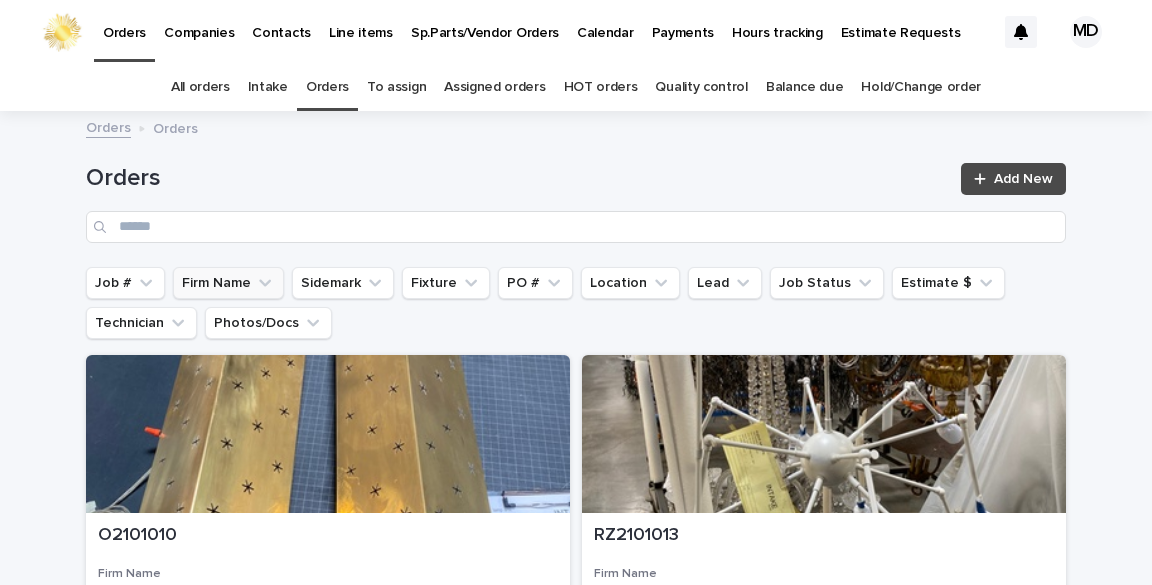 click on "Firm Name" at bounding box center (228, 283) 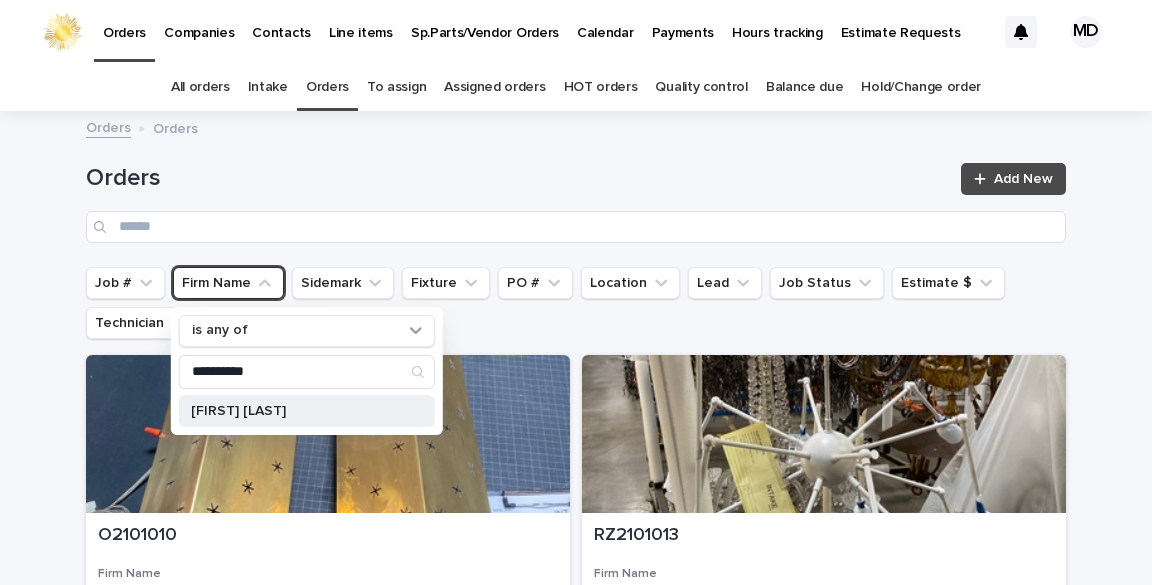 type on "**********" 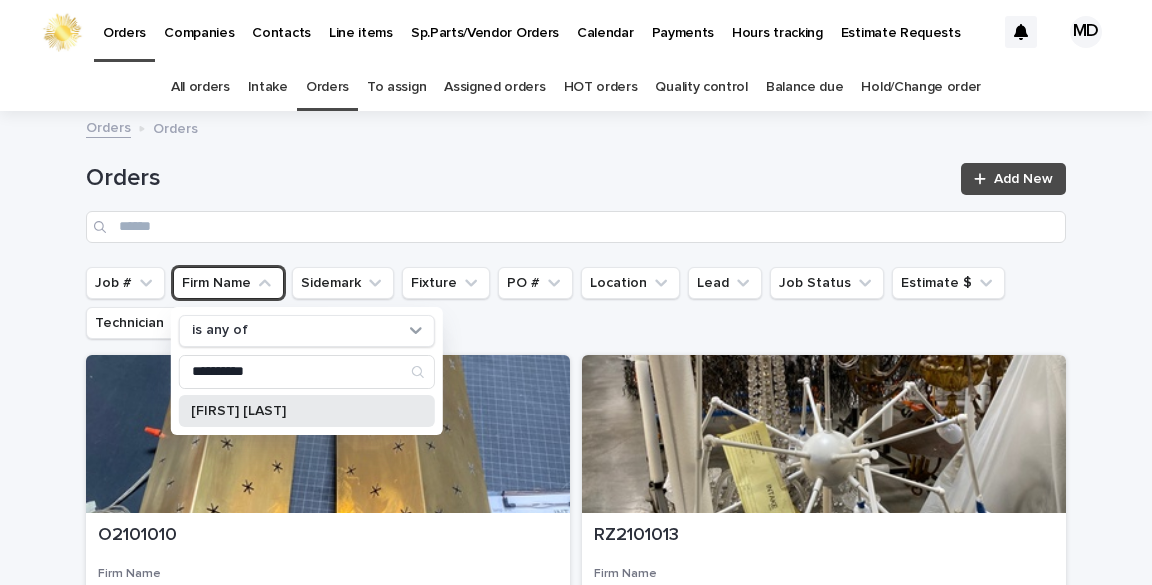 click on "[FIRST] [LAST]" at bounding box center [297, 411] 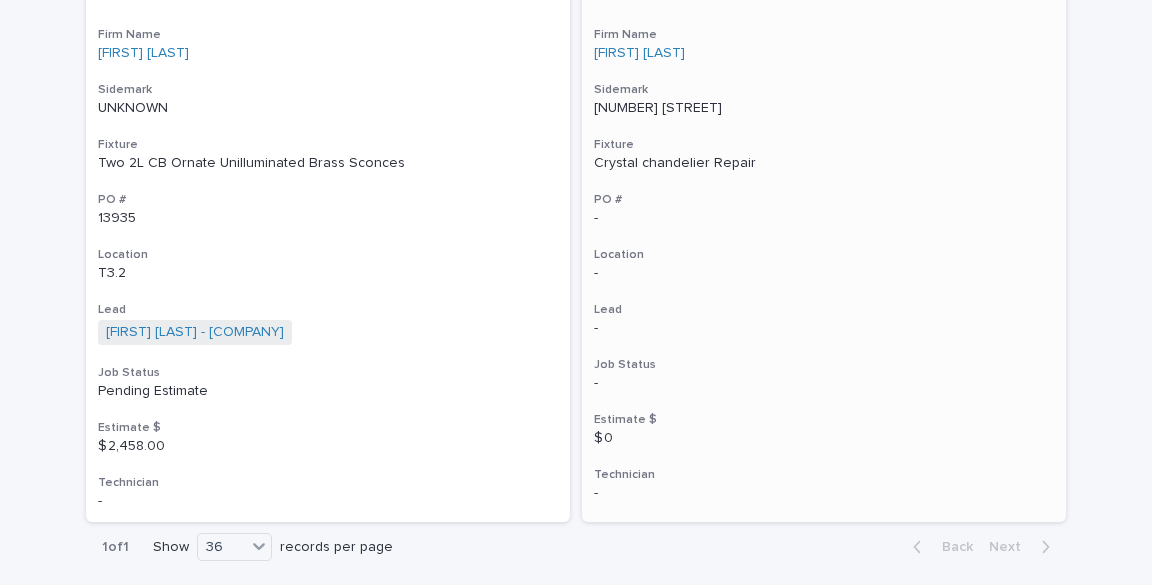scroll, scrollTop: 2734, scrollLeft: 0, axis: vertical 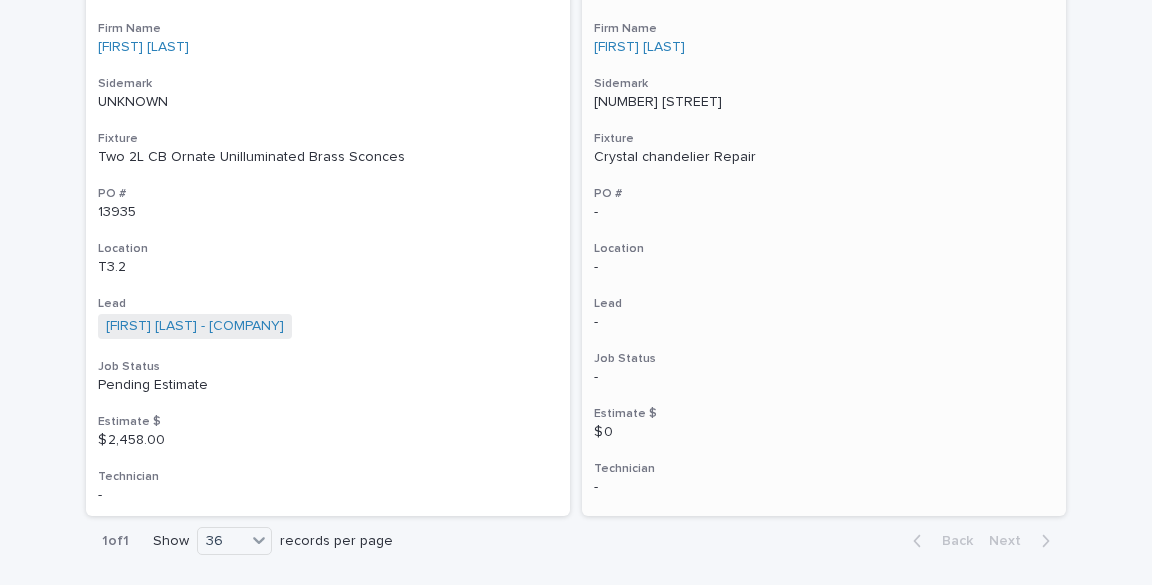 click on "Crystal chandelier Repair" at bounding box center (824, 157) 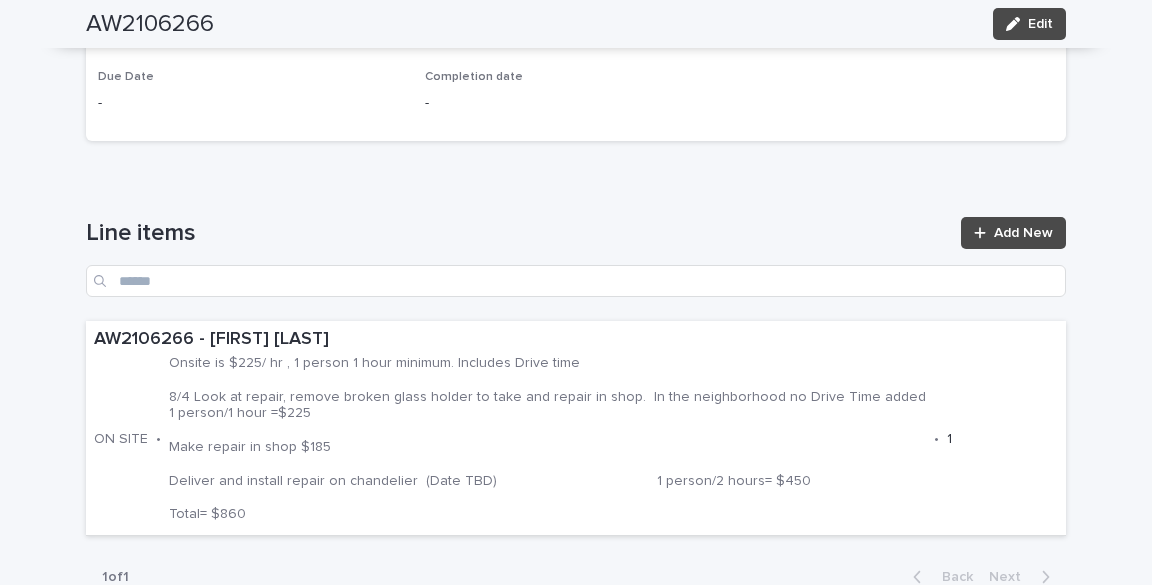 scroll, scrollTop: 960, scrollLeft: 0, axis: vertical 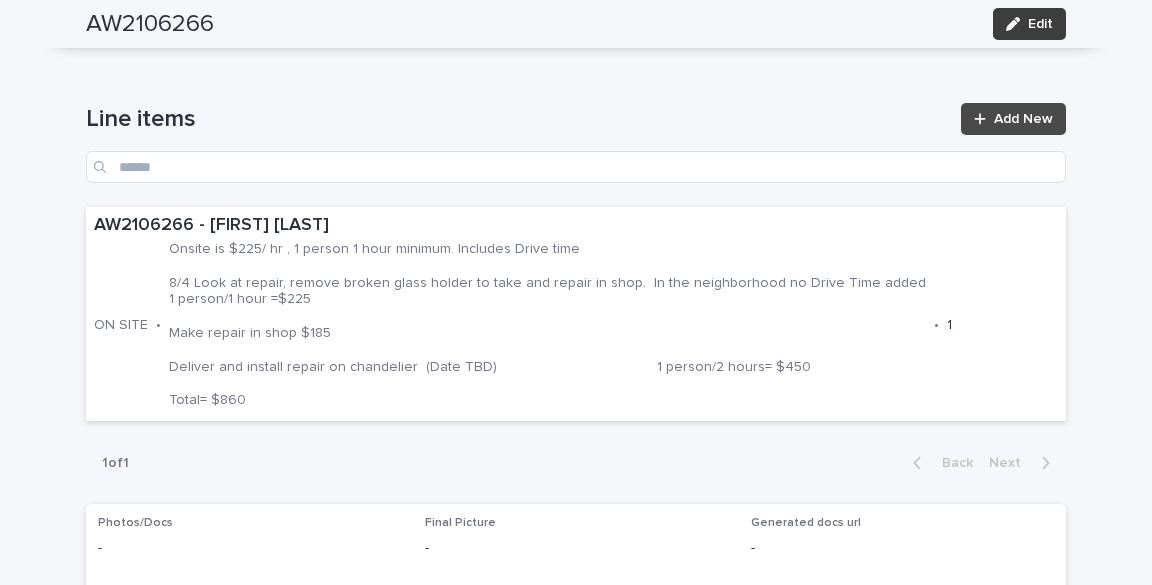 click 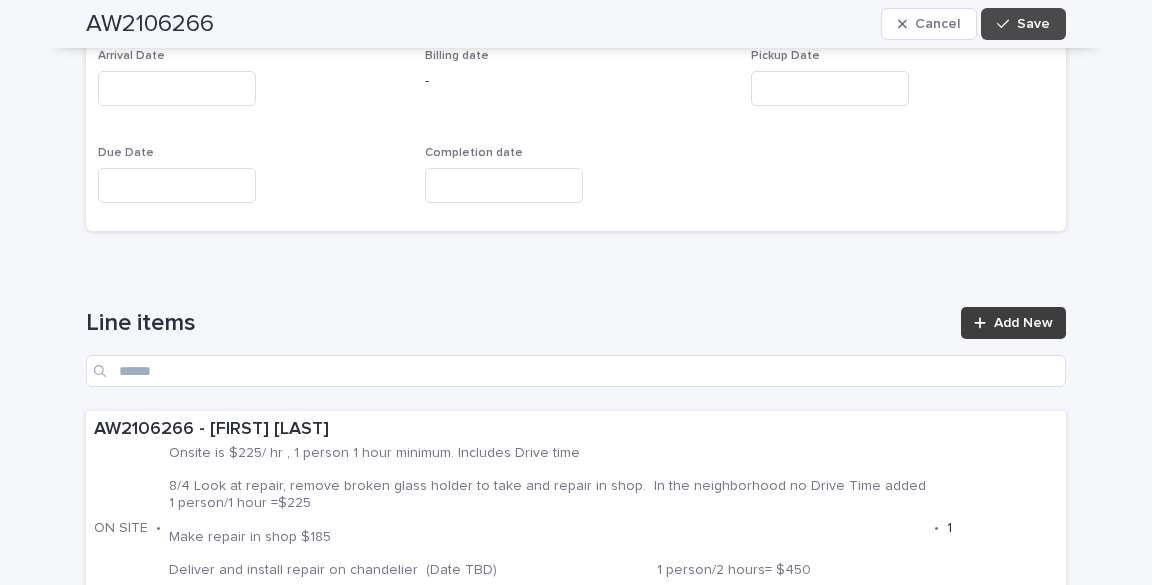 click on "Add New" at bounding box center (1023, 323) 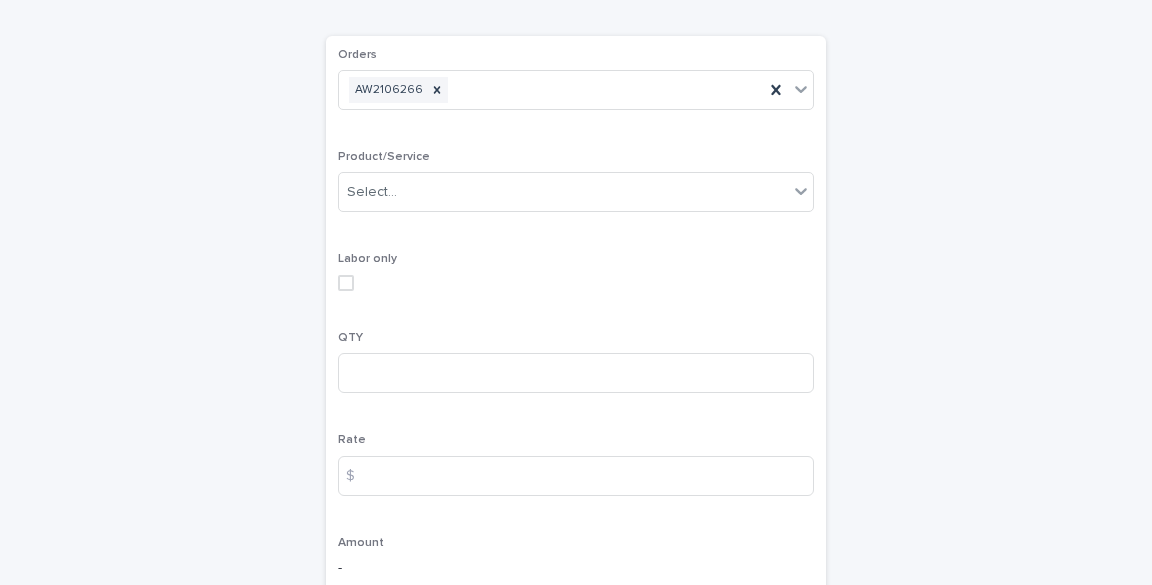 scroll, scrollTop: 131, scrollLeft: 0, axis: vertical 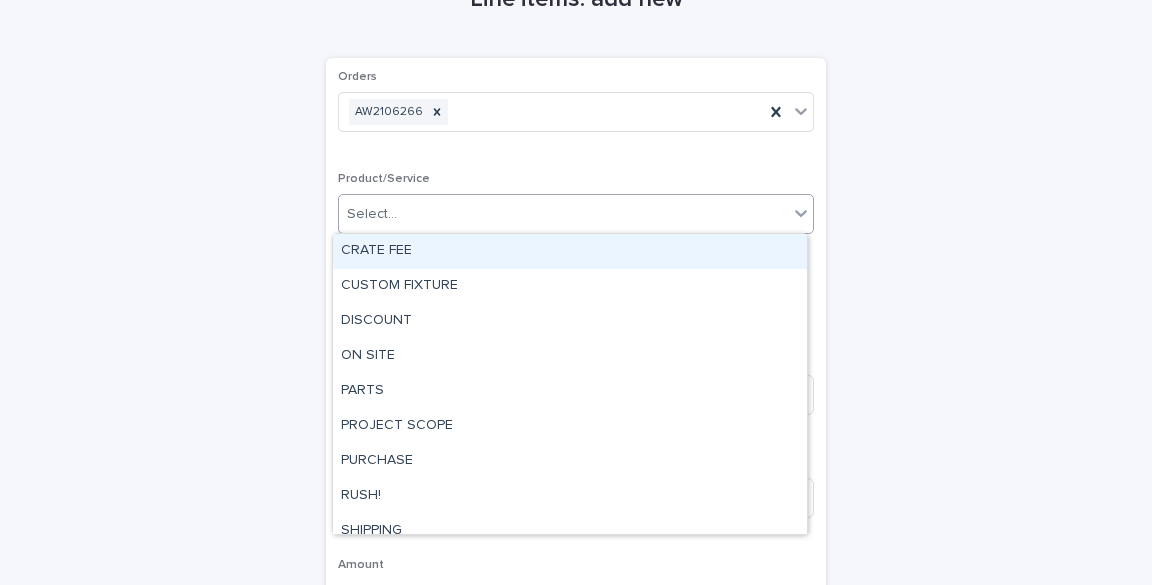 click 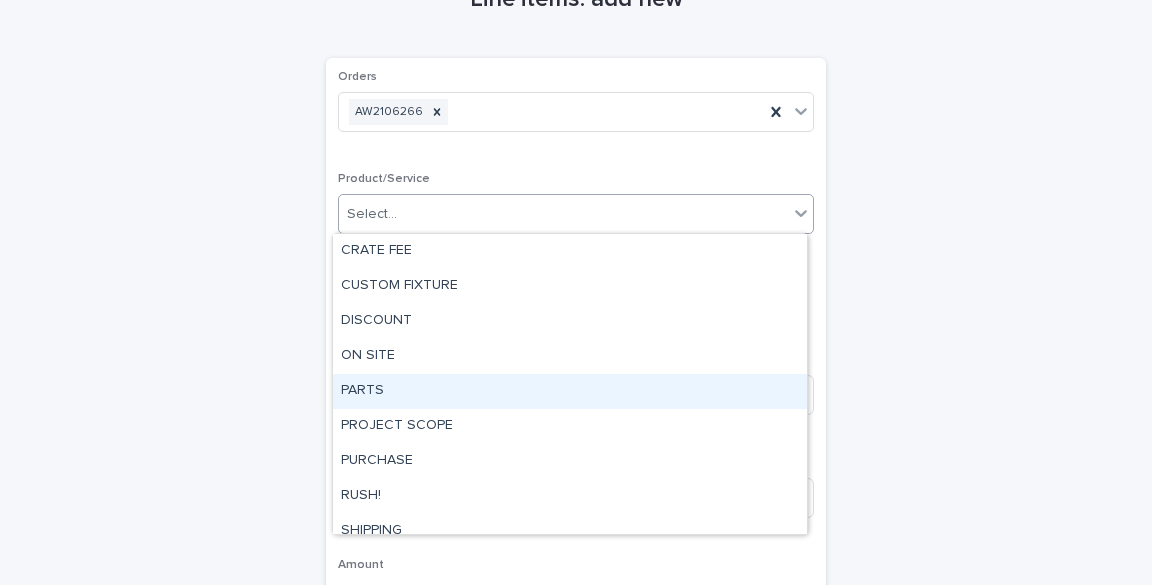 click on "PARTS" at bounding box center [570, 391] 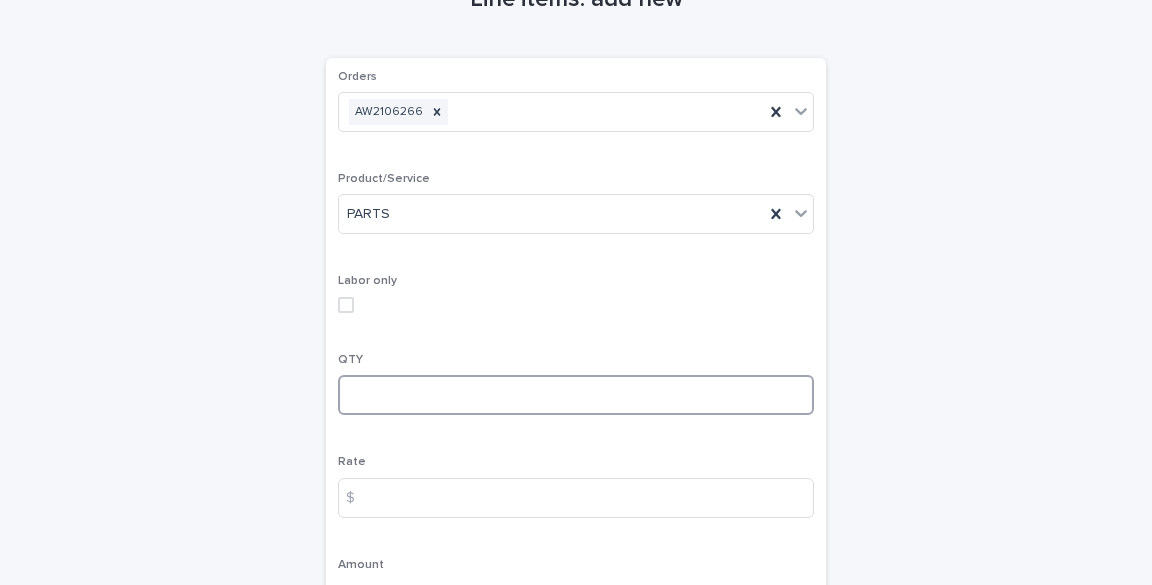 click at bounding box center (576, 395) 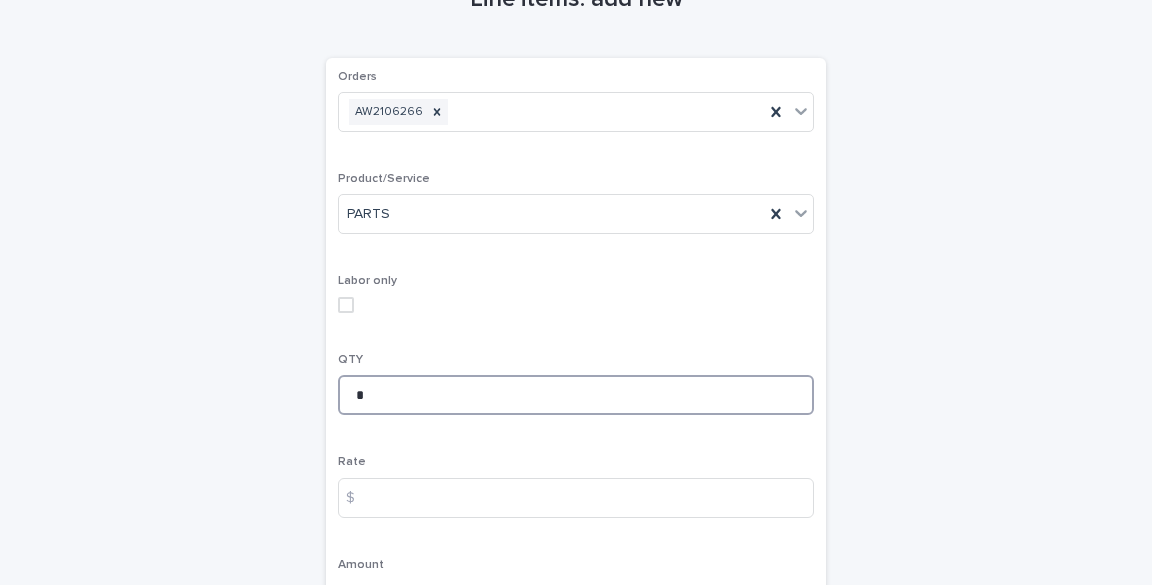 type on "*" 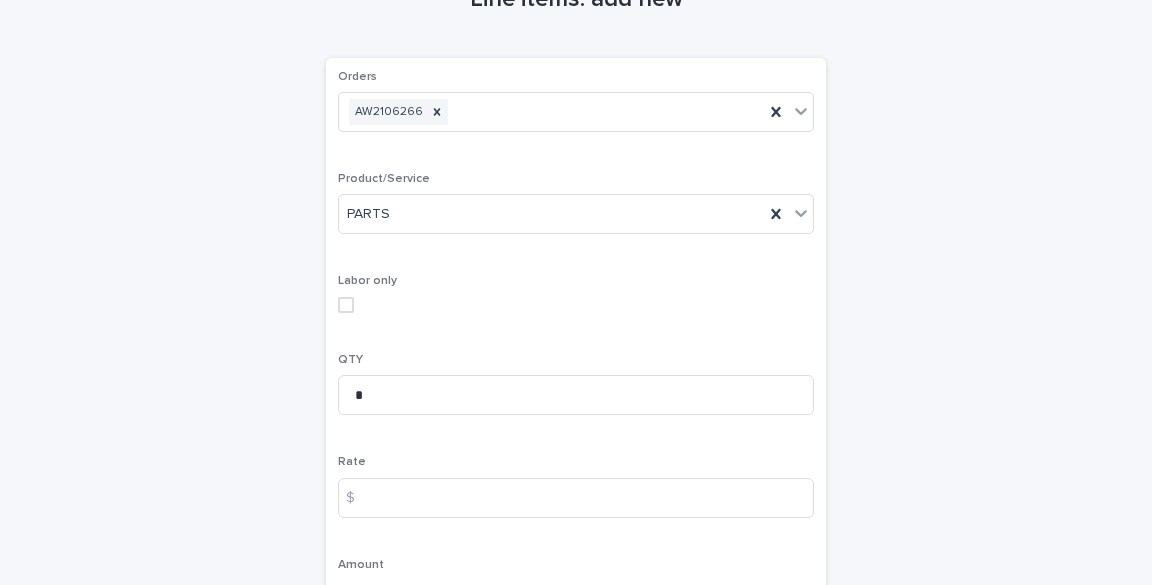 click on "$" at bounding box center (358, 498) 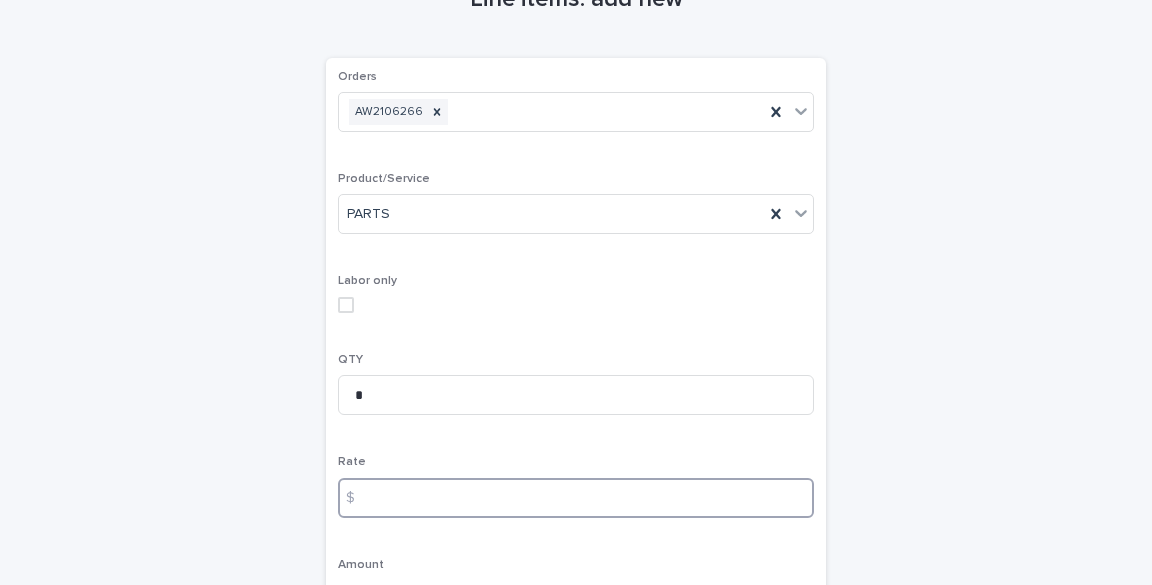 click at bounding box center (576, 498) 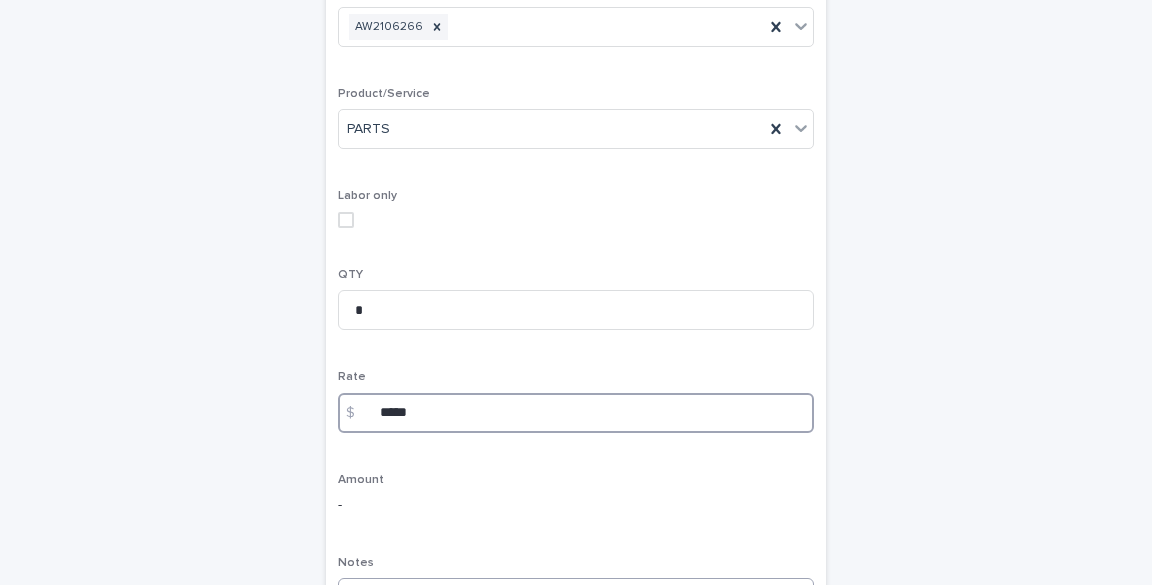 scroll, scrollTop: 451, scrollLeft: 0, axis: vertical 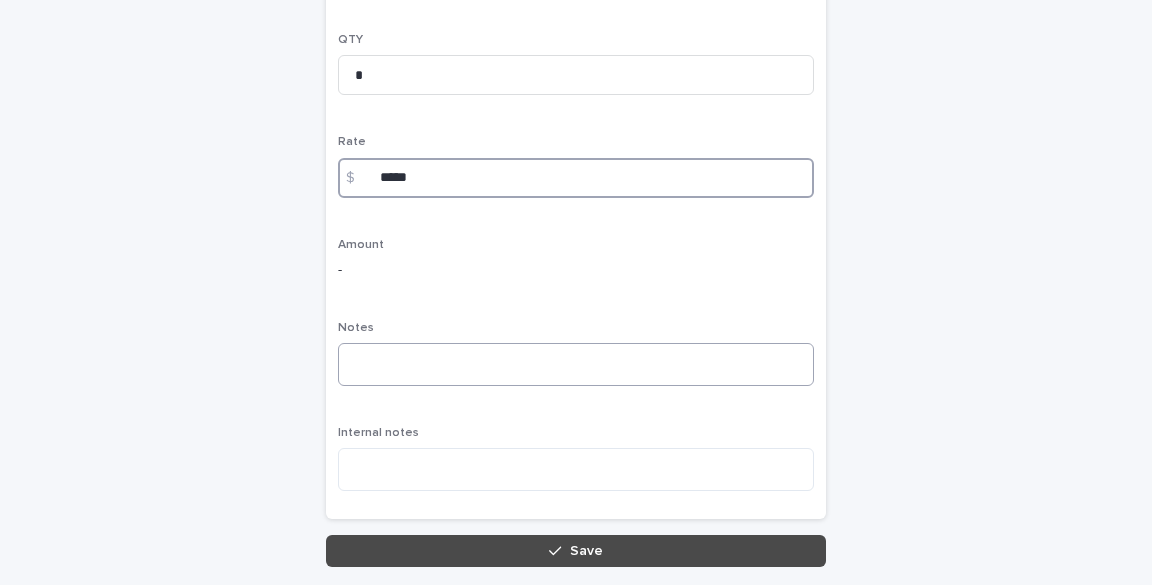 type on "*****" 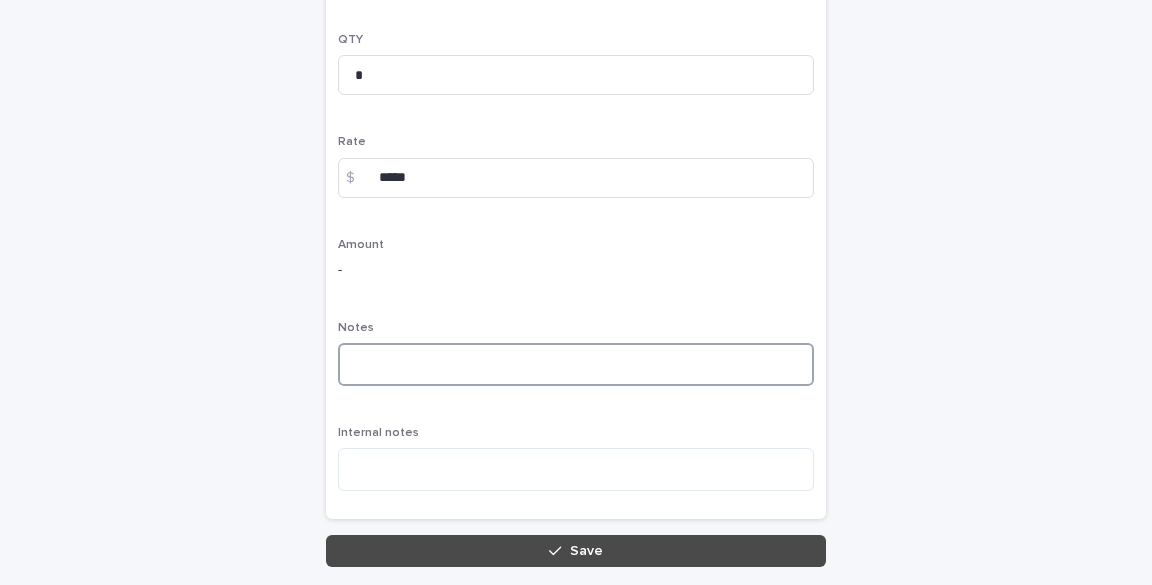 click at bounding box center (576, 364) 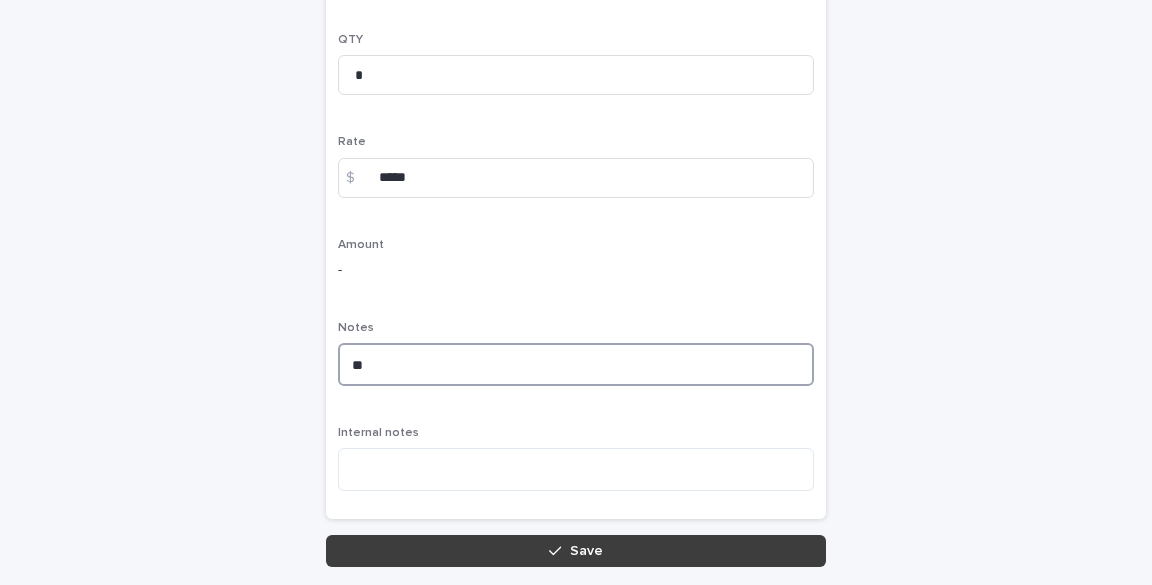 type on "*" 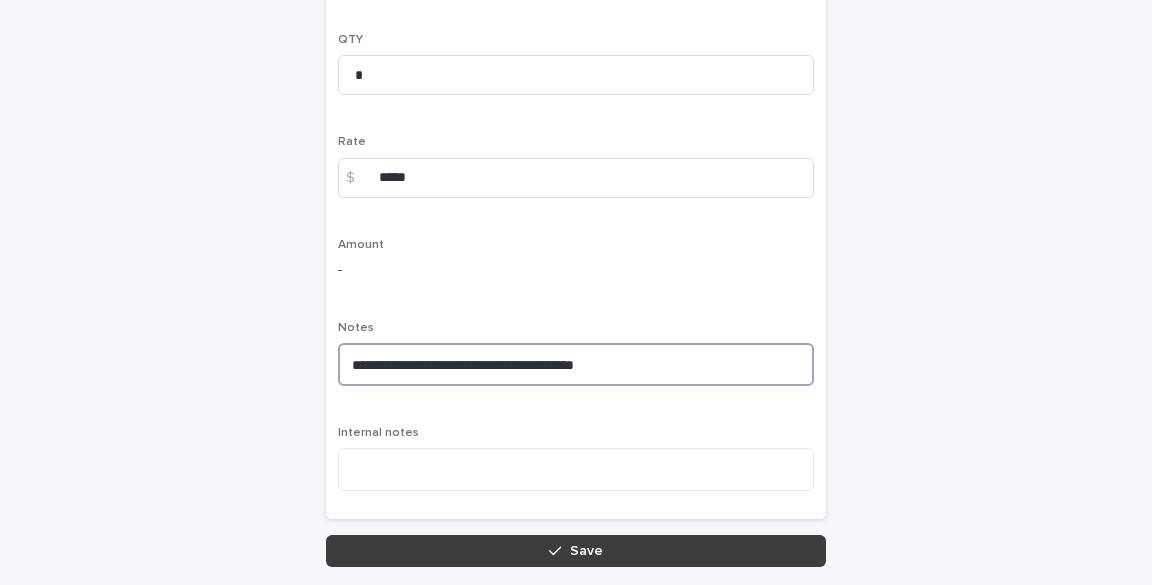 type on "**********" 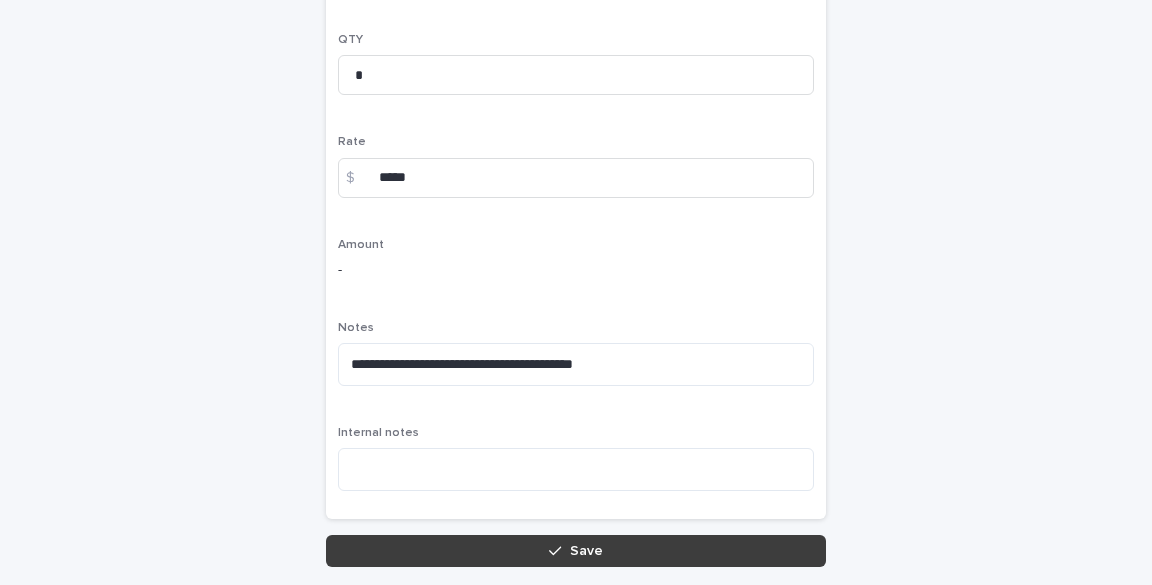 click on "Save" at bounding box center (576, 551) 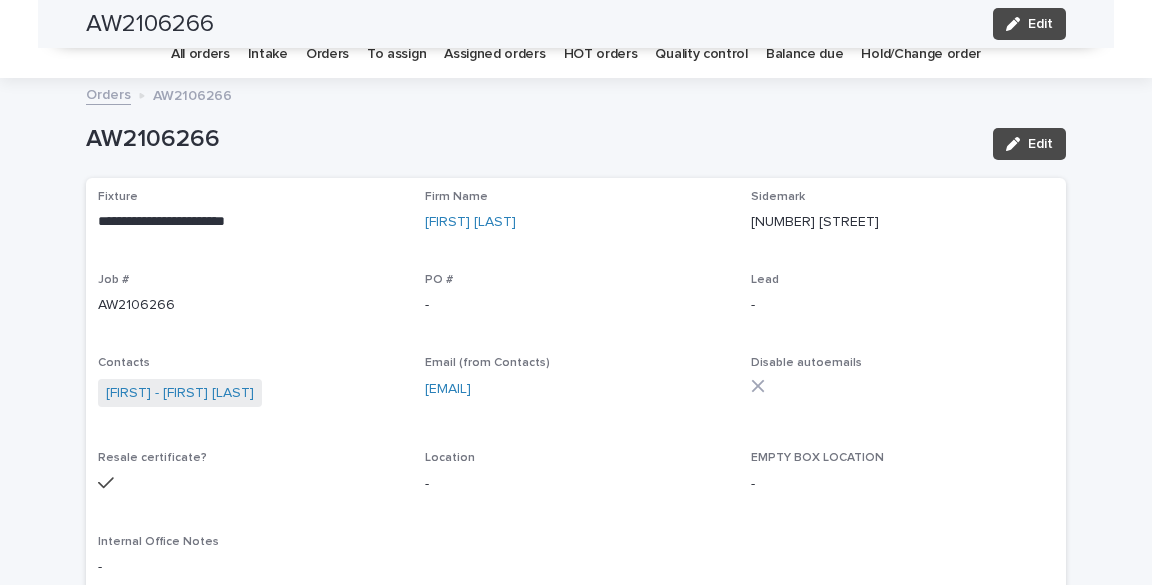 scroll, scrollTop: 0, scrollLeft: 0, axis: both 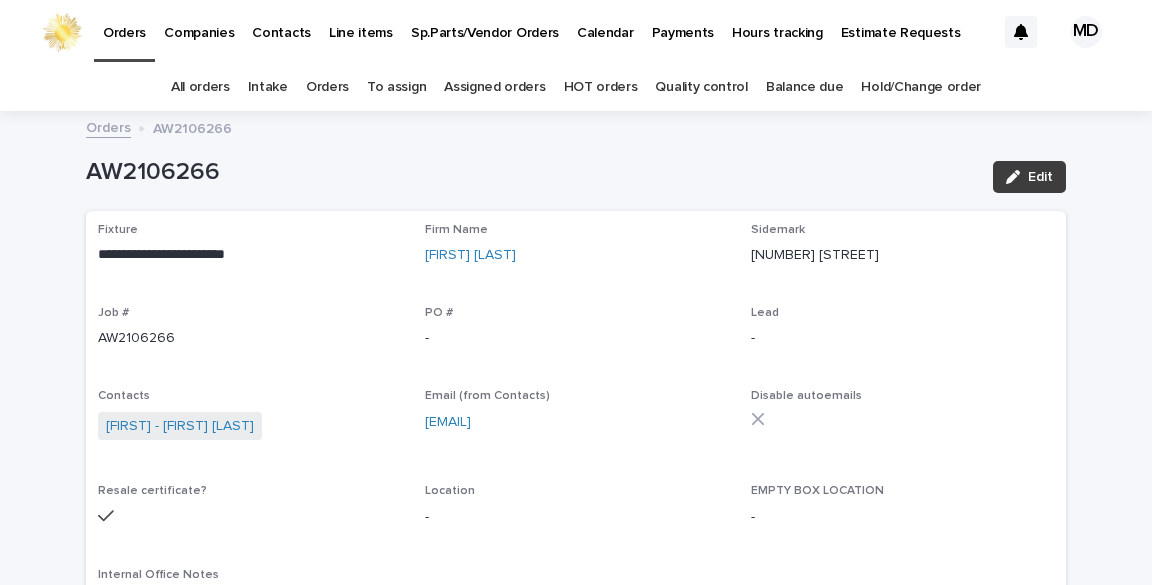 click on "Edit" at bounding box center [1029, 177] 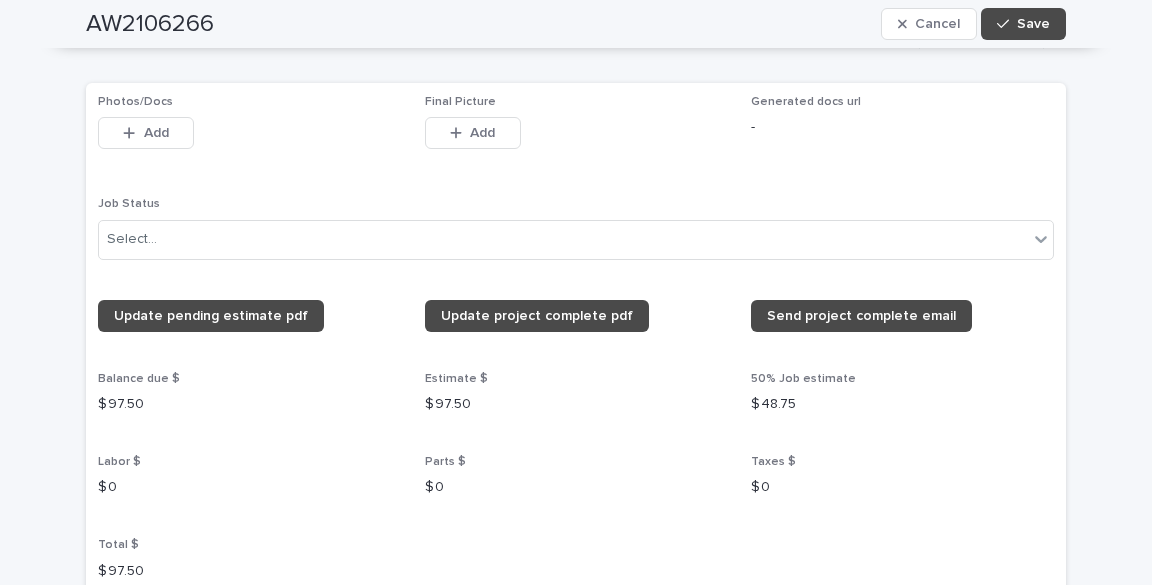 scroll, scrollTop: 1680, scrollLeft: 0, axis: vertical 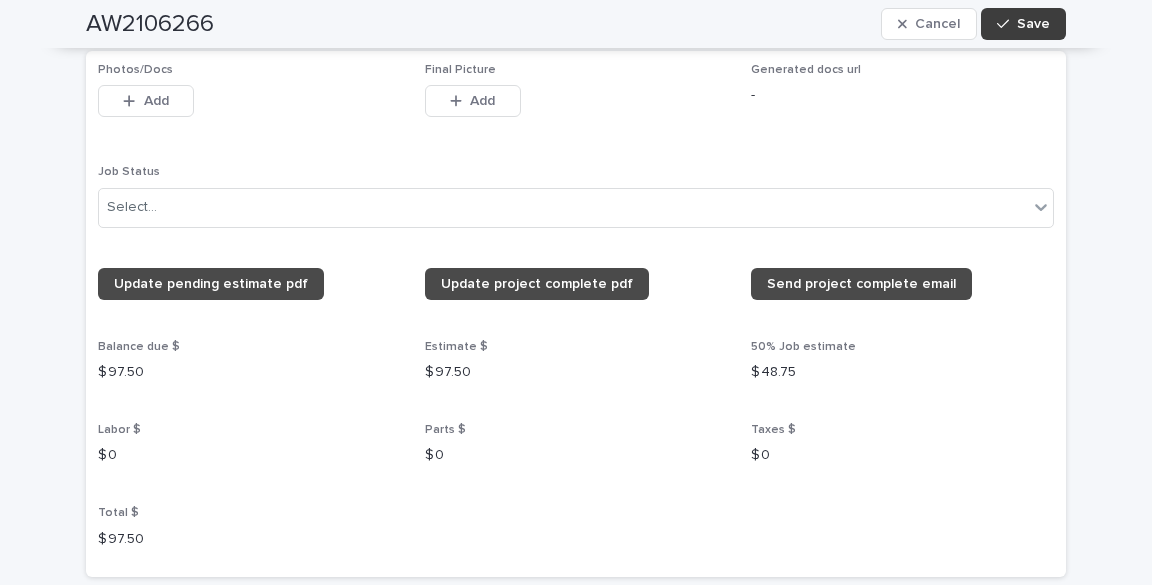 click on "Save" at bounding box center (1033, 24) 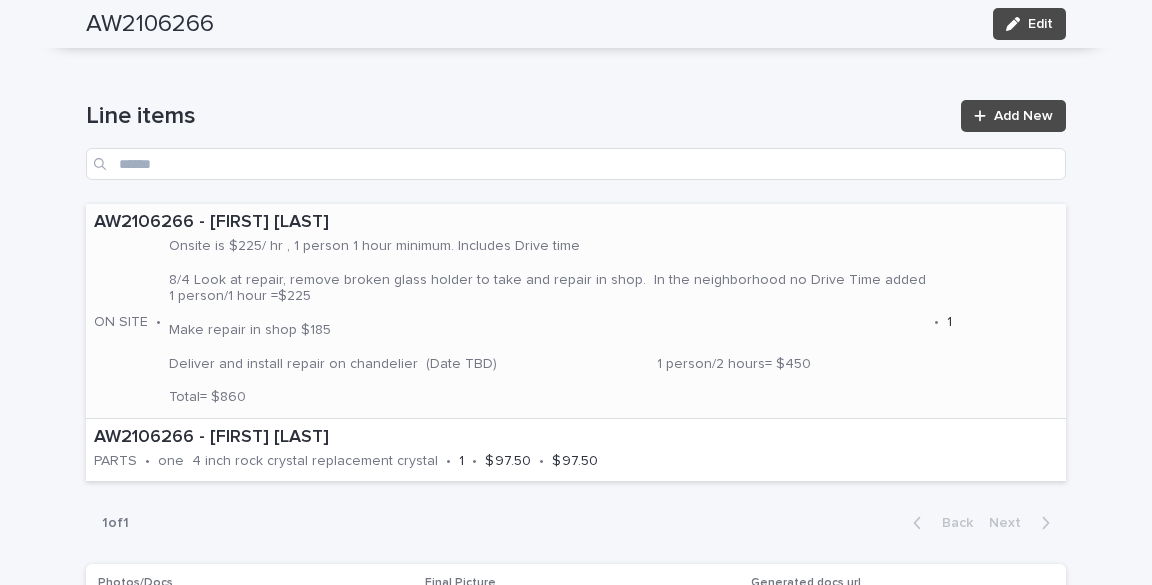 scroll, scrollTop: 960, scrollLeft: 0, axis: vertical 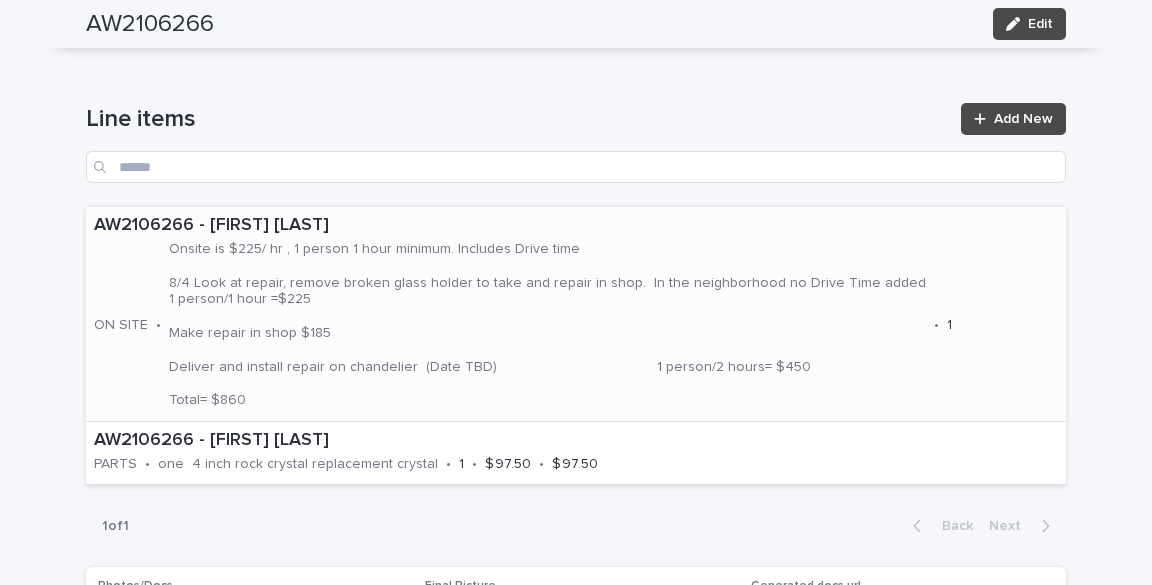 click on "Onsite is $225/ hr , 1 person 1 hour minimum. Includes Drive time
8/4 Look at repair, remove broken glass holder to take and repair in shop.  In the neighborhood no Drive Time added
1 person/1 hour =$225
Make repair in shop $185
Deliver and install repair on chandelier  (Date TBD)                                        1 person/2 hours= $450
Total= $860" at bounding box center (547, 325) 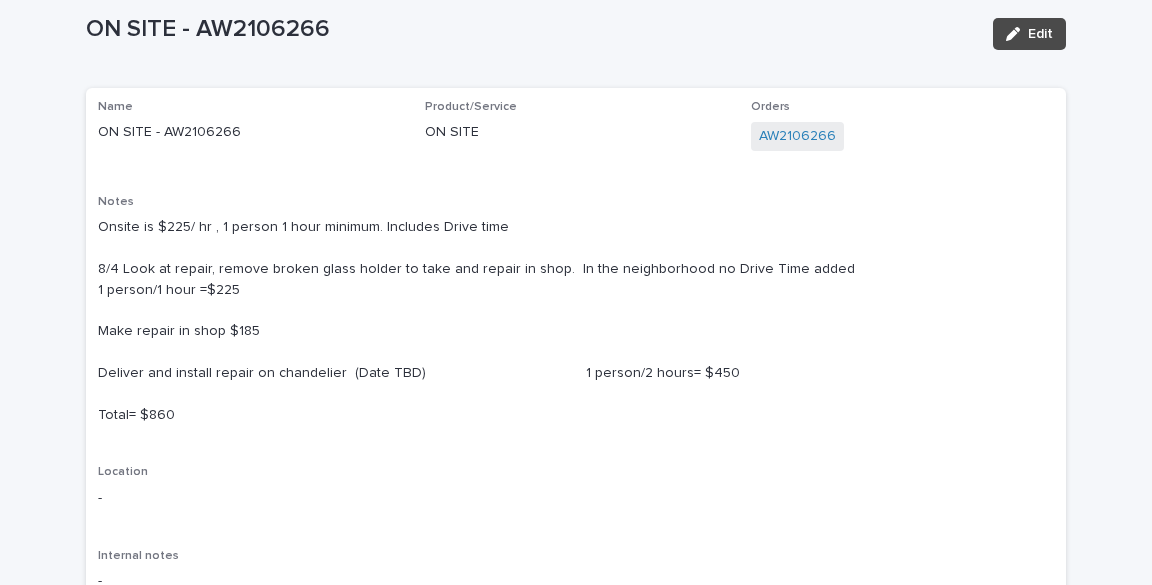 scroll, scrollTop: 320, scrollLeft: 0, axis: vertical 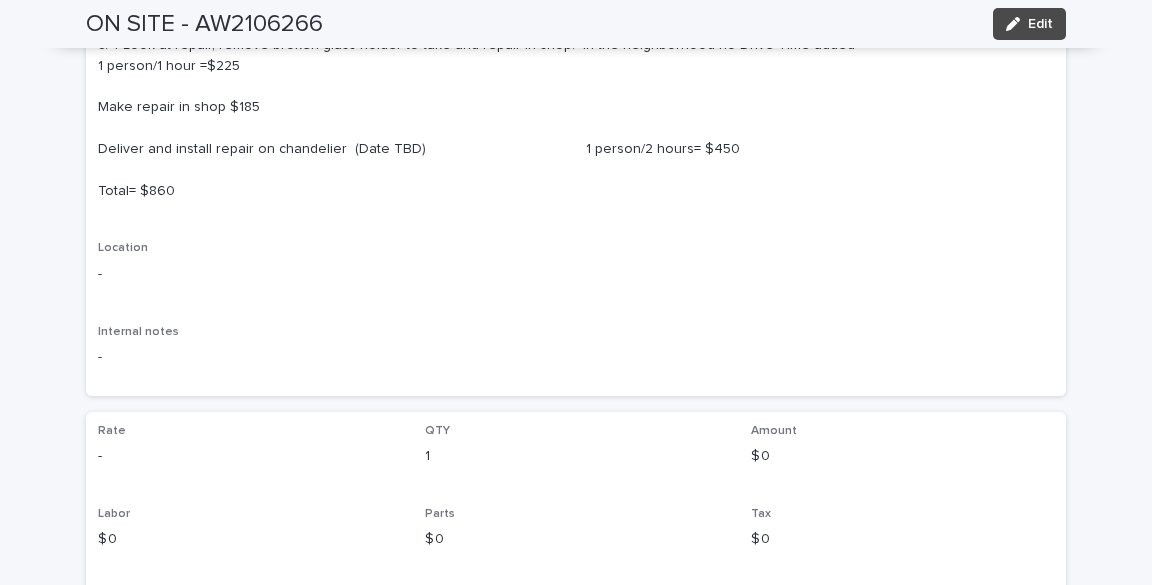 drag, startPoint x: 108, startPoint y: 455, endPoint x: 185, endPoint y: 450, distance: 77.16217 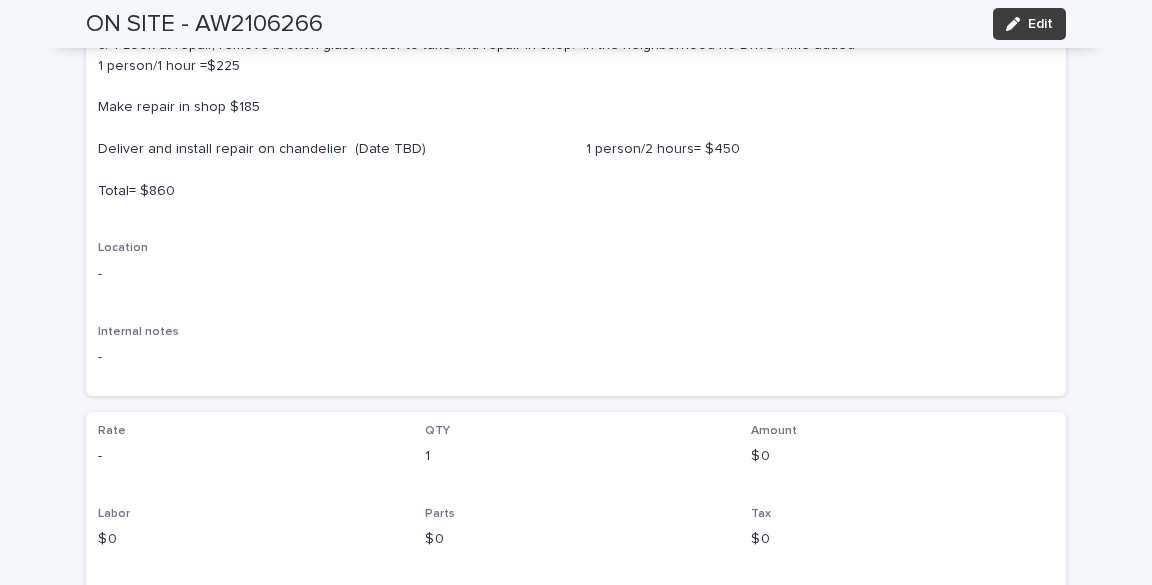 click on "Edit" at bounding box center [1040, 24] 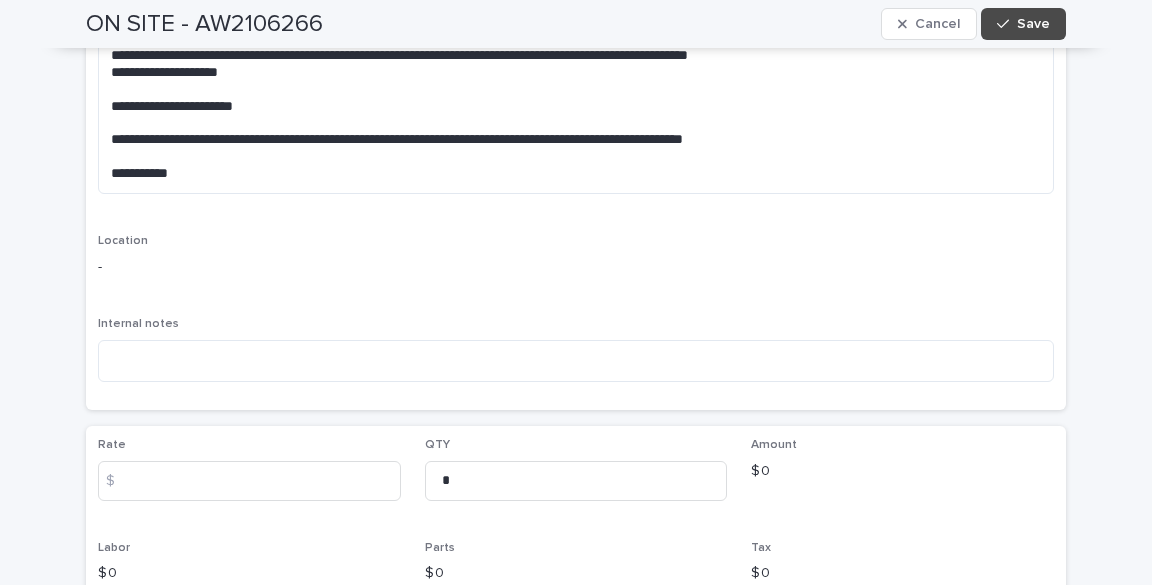 scroll, scrollTop: 261, scrollLeft: 0, axis: vertical 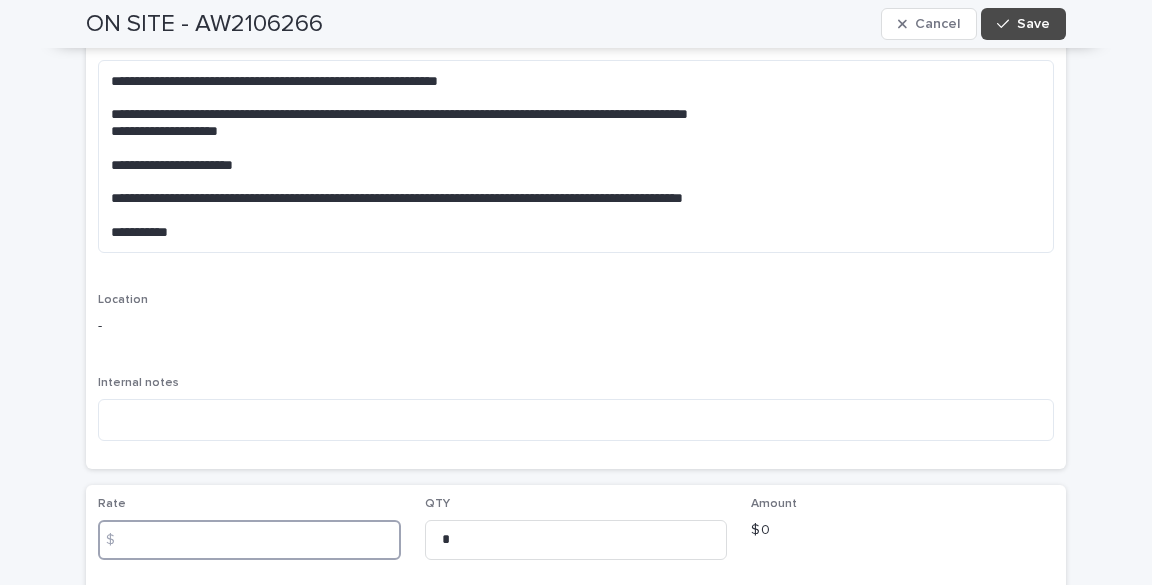 click at bounding box center [249, 540] 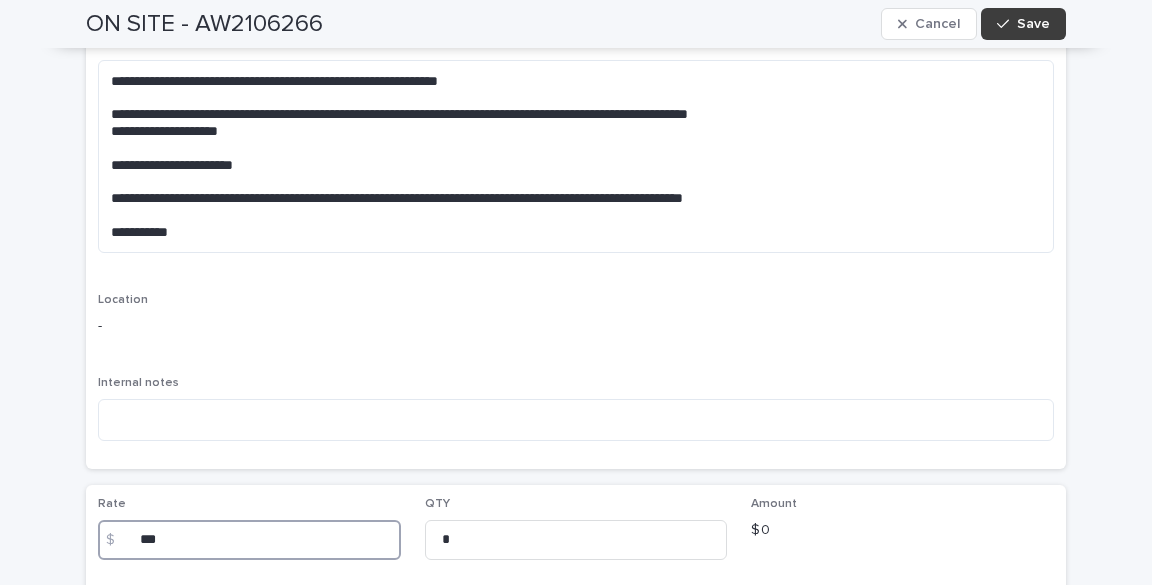 type on "***" 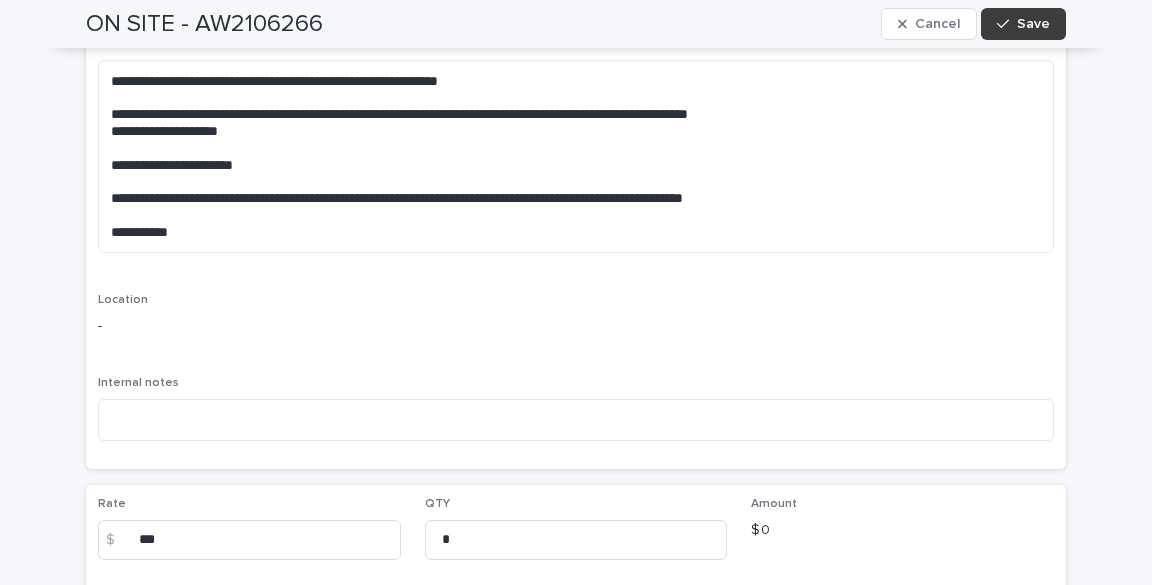 click on "Save" at bounding box center (1033, 24) 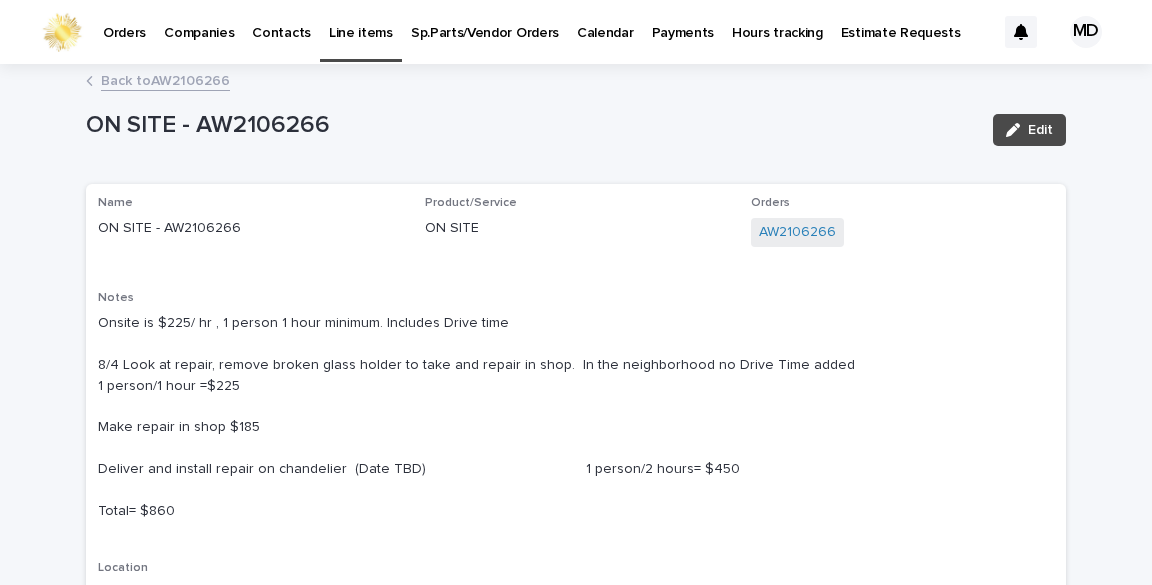 scroll, scrollTop: 0, scrollLeft: 0, axis: both 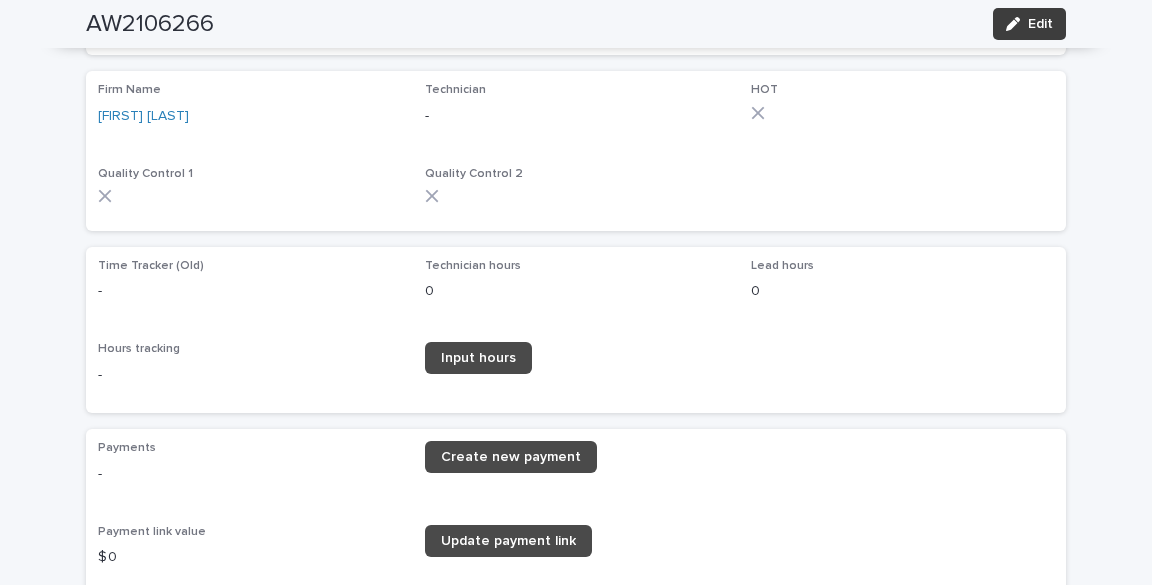 click on "Edit" at bounding box center (1040, 24) 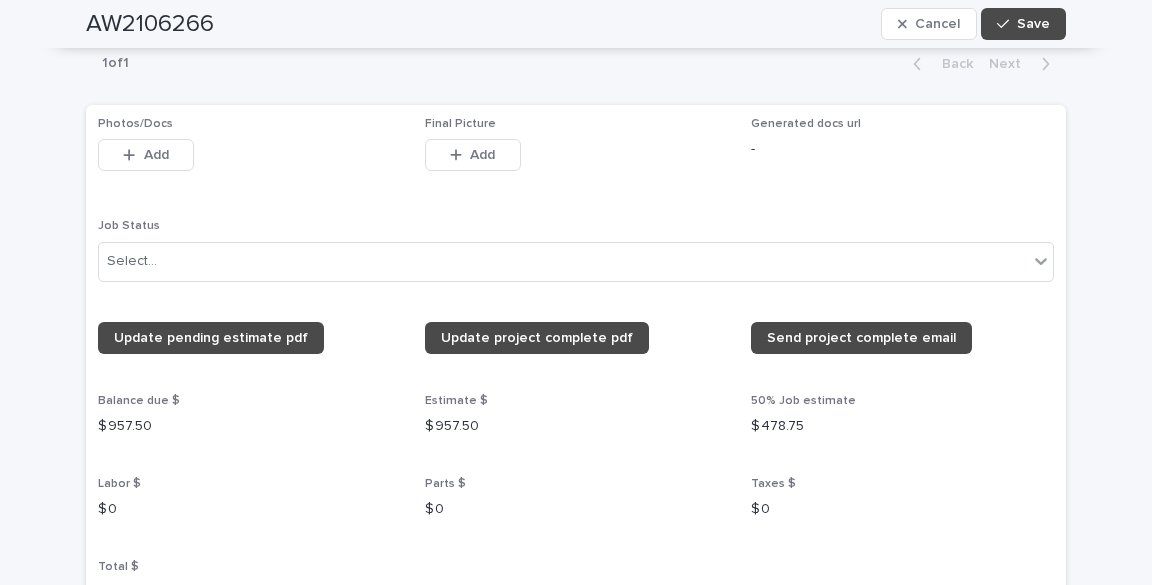 scroll, scrollTop: 1600, scrollLeft: 0, axis: vertical 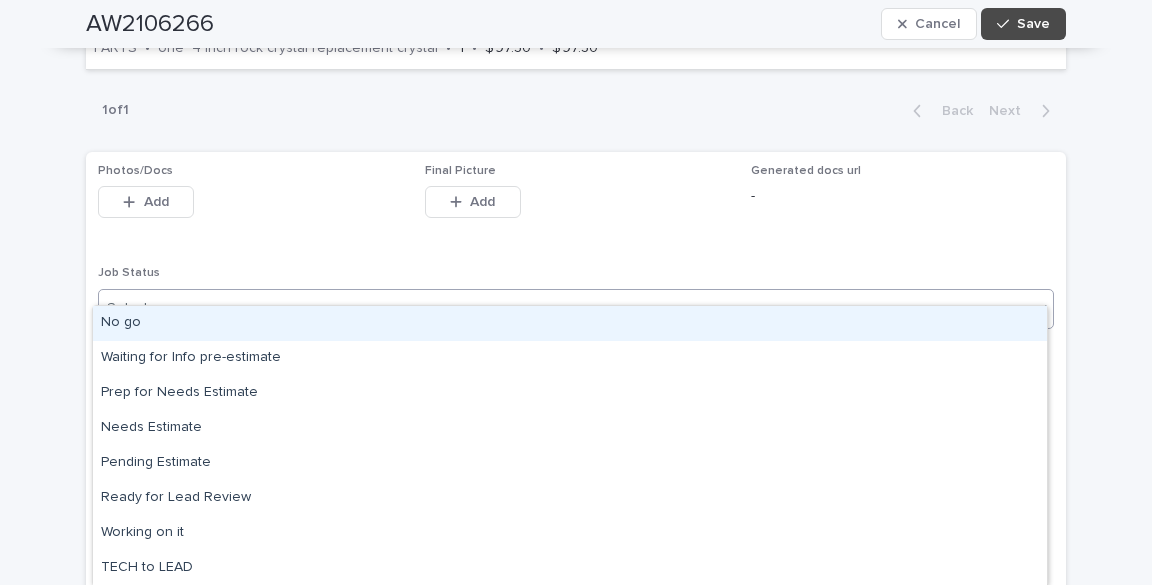 drag, startPoint x: 1038, startPoint y: 283, endPoint x: 915, endPoint y: 269, distance: 123.79418 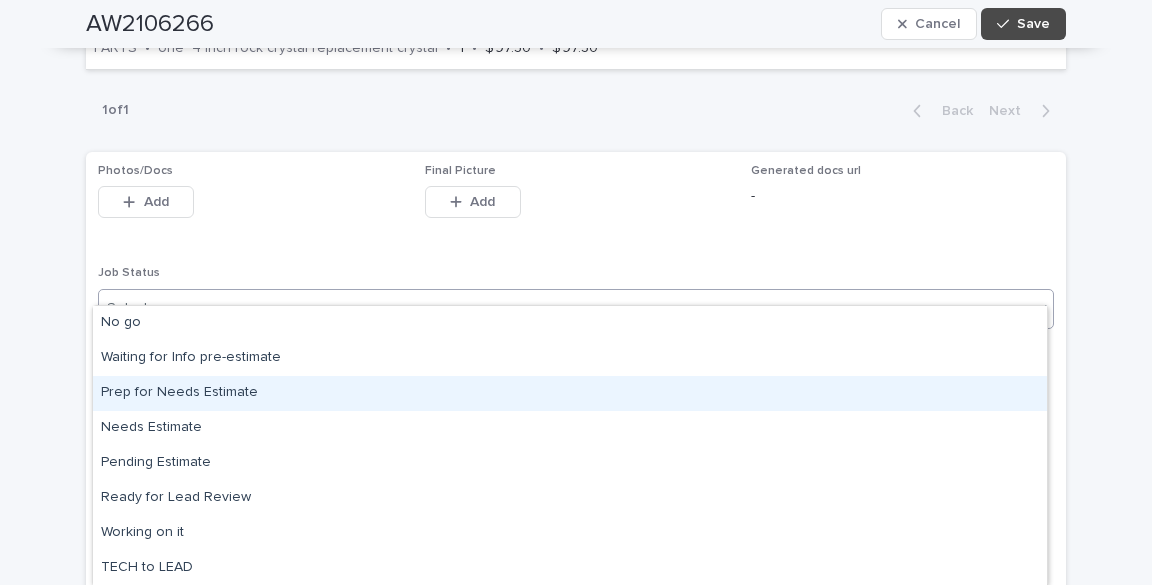 click on "Prep for Needs Estimate" at bounding box center [570, 393] 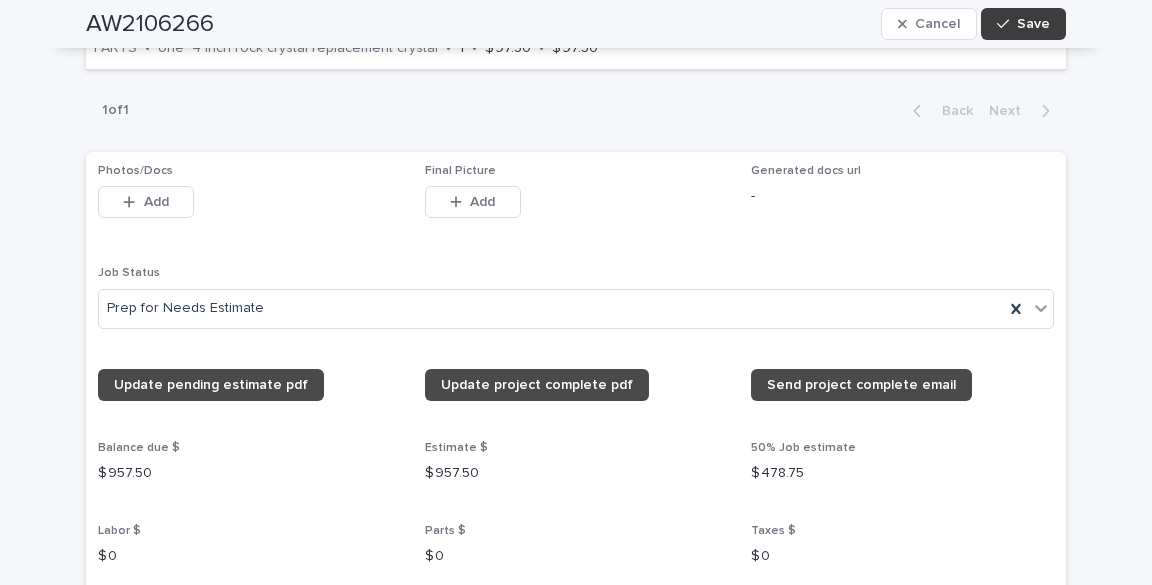 click on "Save" at bounding box center [1033, 24] 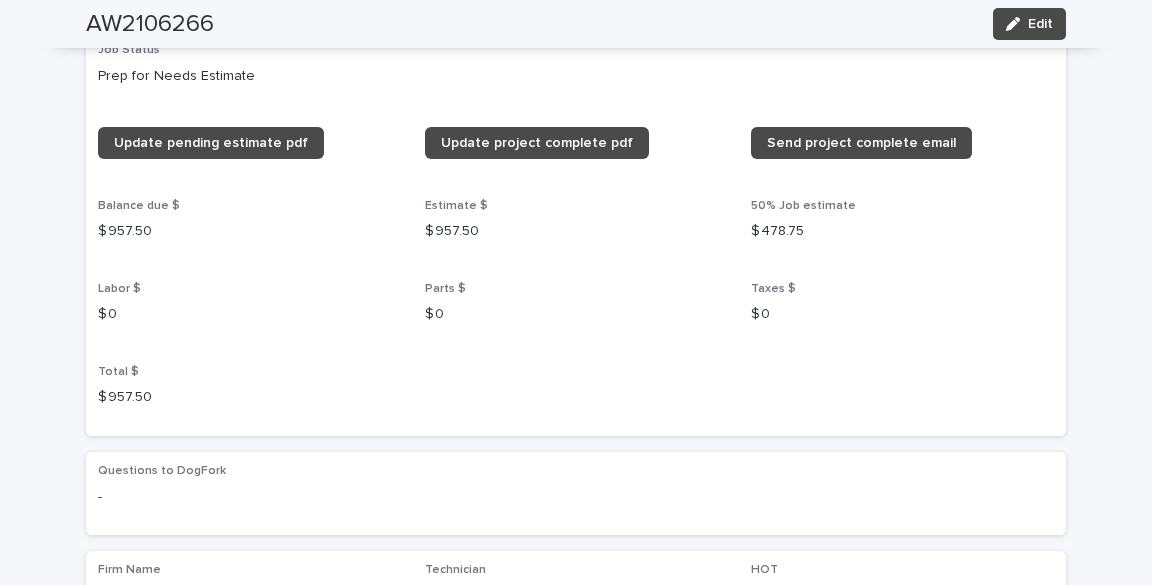 scroll, scrollTop: 1412, scrollLeft: 0, axis: vertical 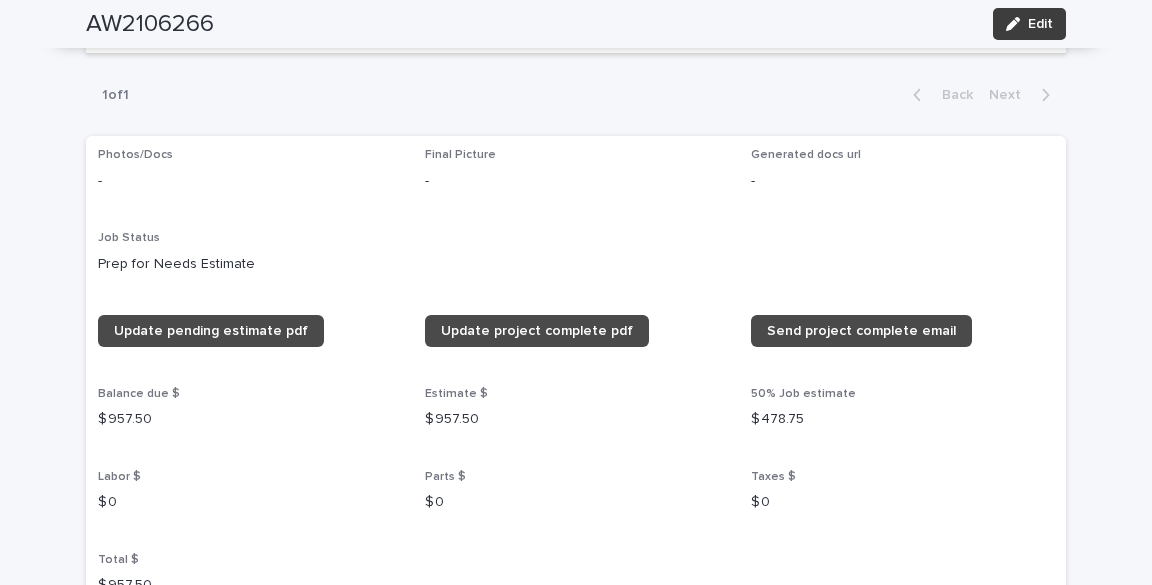 click on "Edit" at bounding box center (1040, 24) 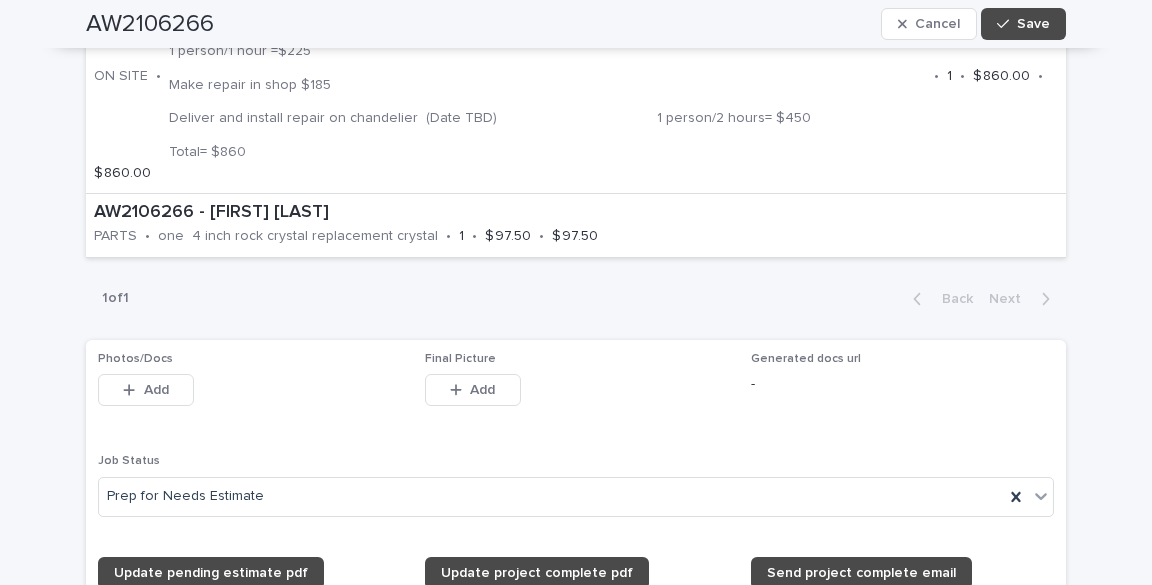 scroll, scrollTop: 1592, scrollLeft: 0, axis: vertical 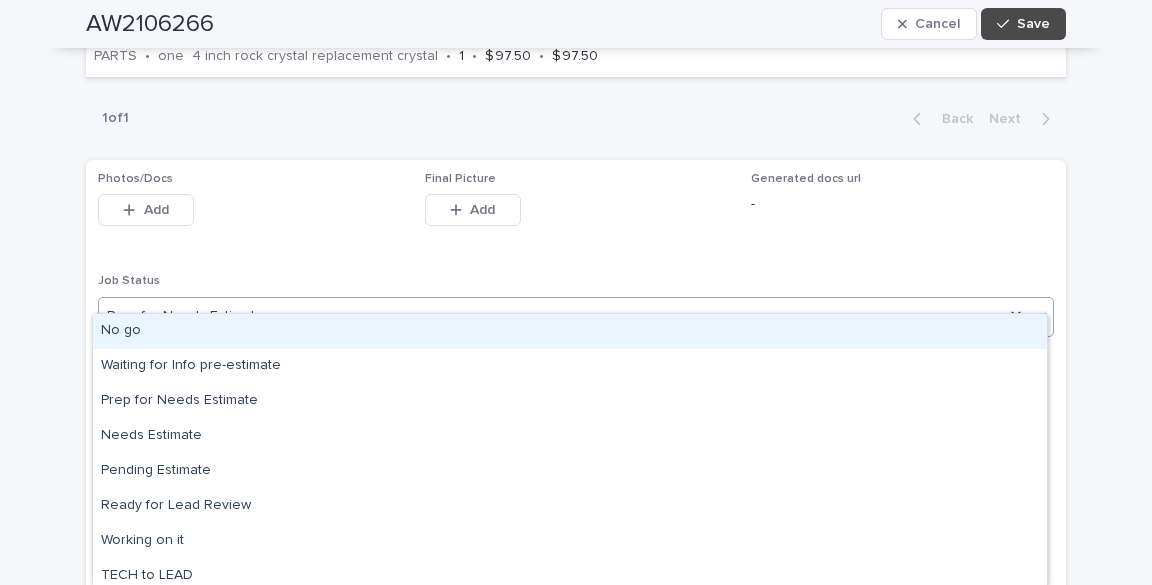 click 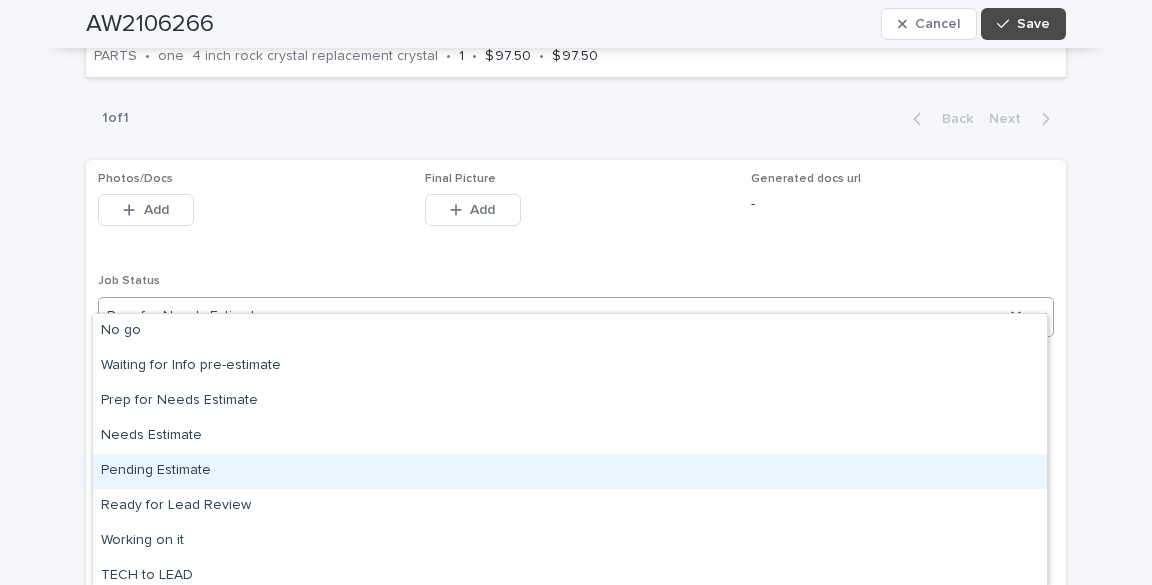 click on "Pending Estimate" at bounding box center (570, 471) 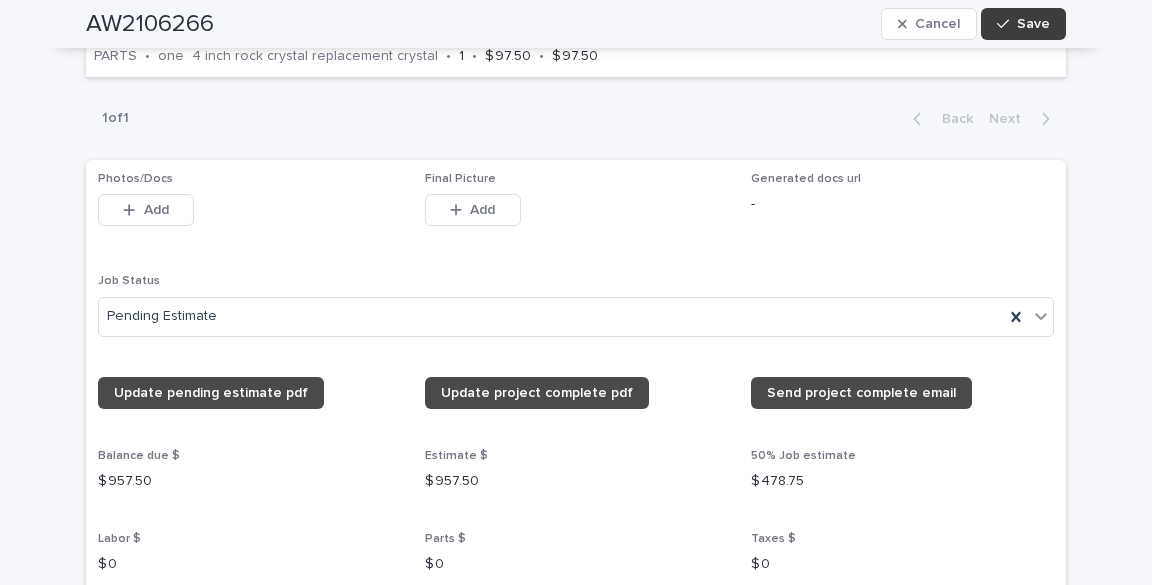 click on "Save" at bounding box center (1033, 24) 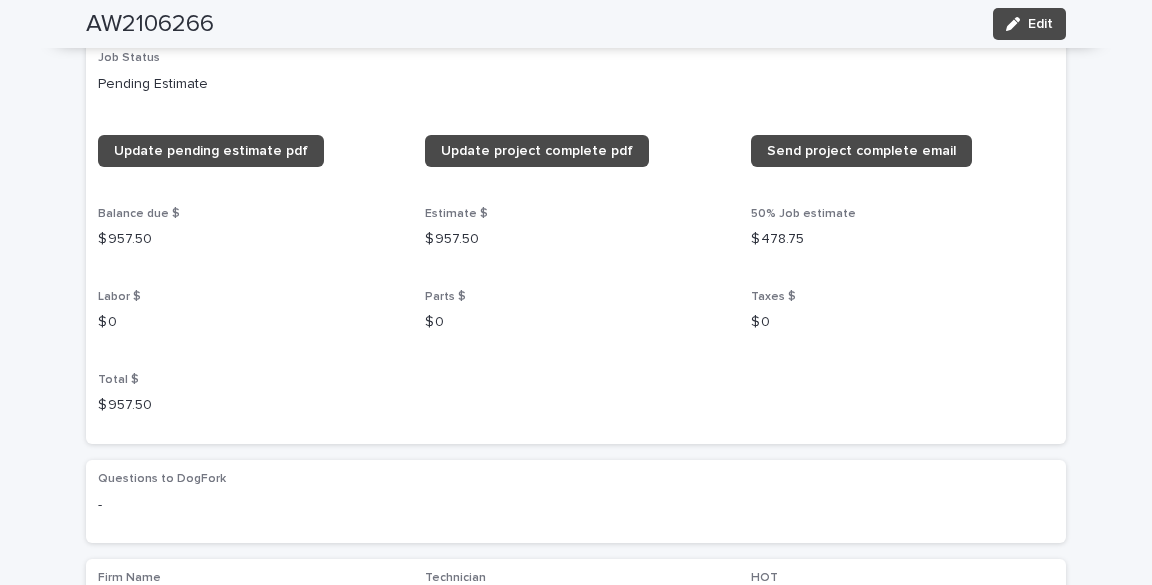 scroll, scrollTop: 1404, scrollLeft: 0, axis: vertical 